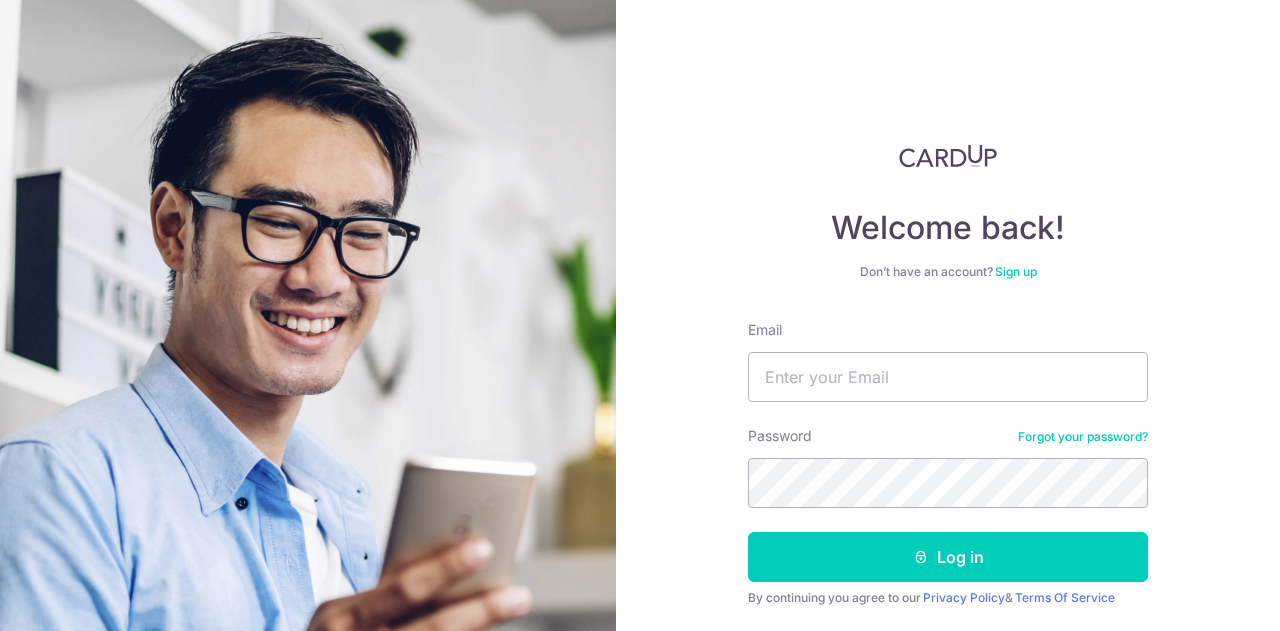 scroll, scrollTop: 0, scrollLeft: 0, axis: both 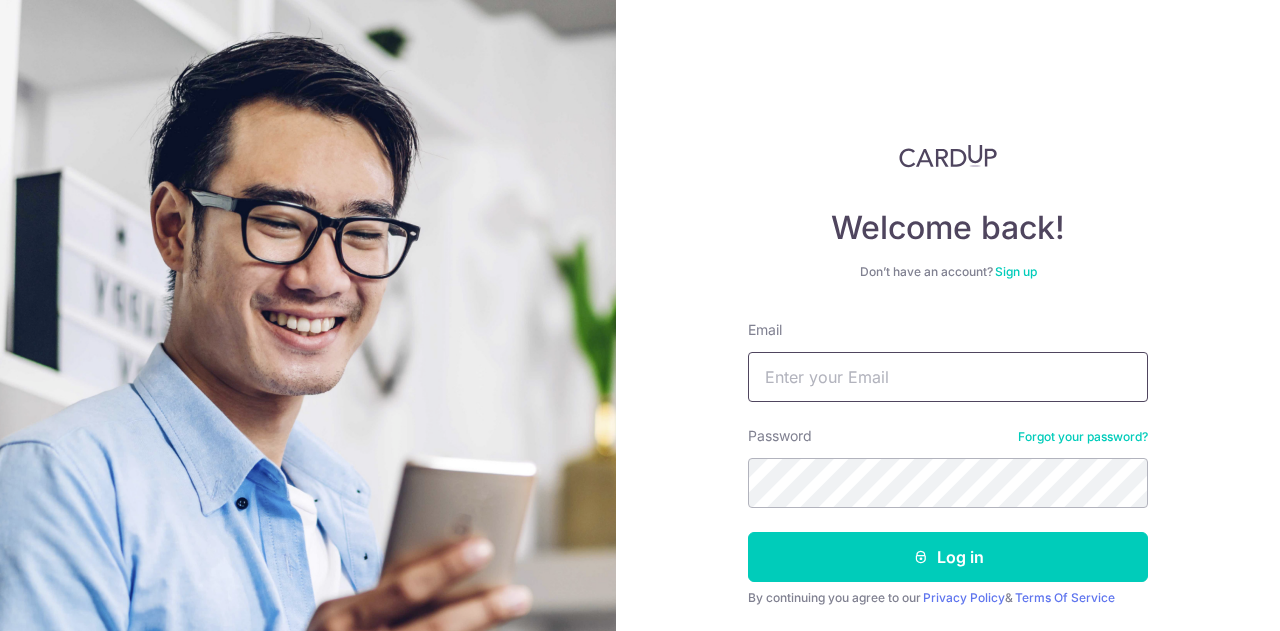 click on "Email" at bounding box center [948, 377] 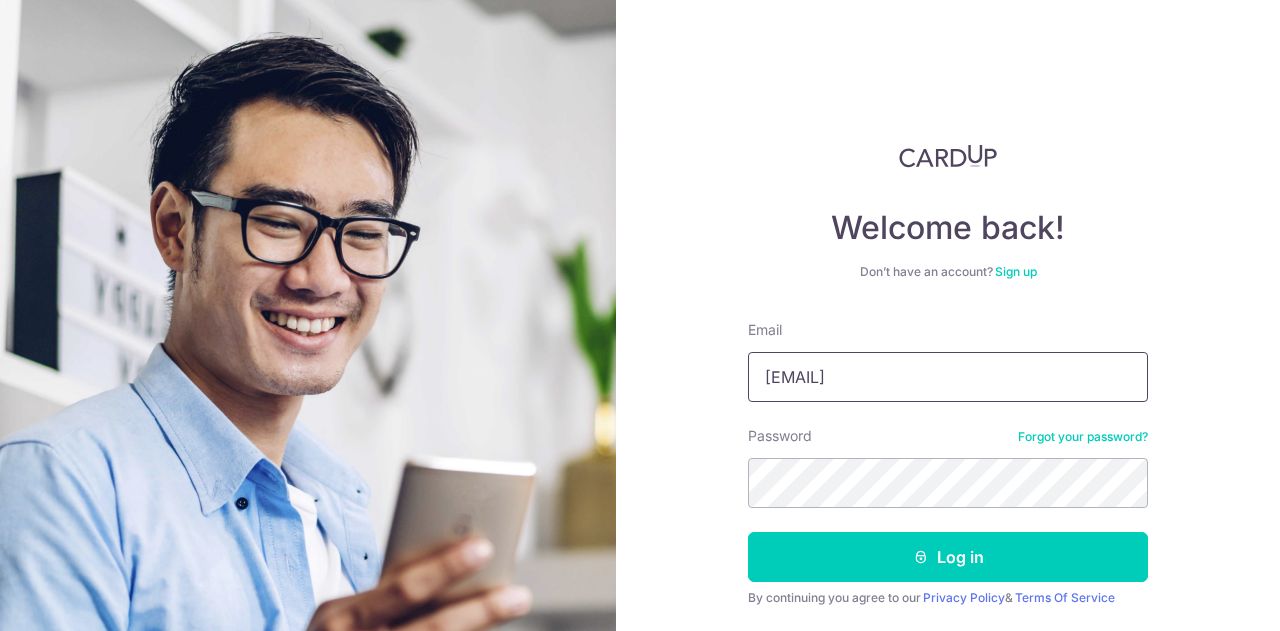 type on "[EMAIL]" 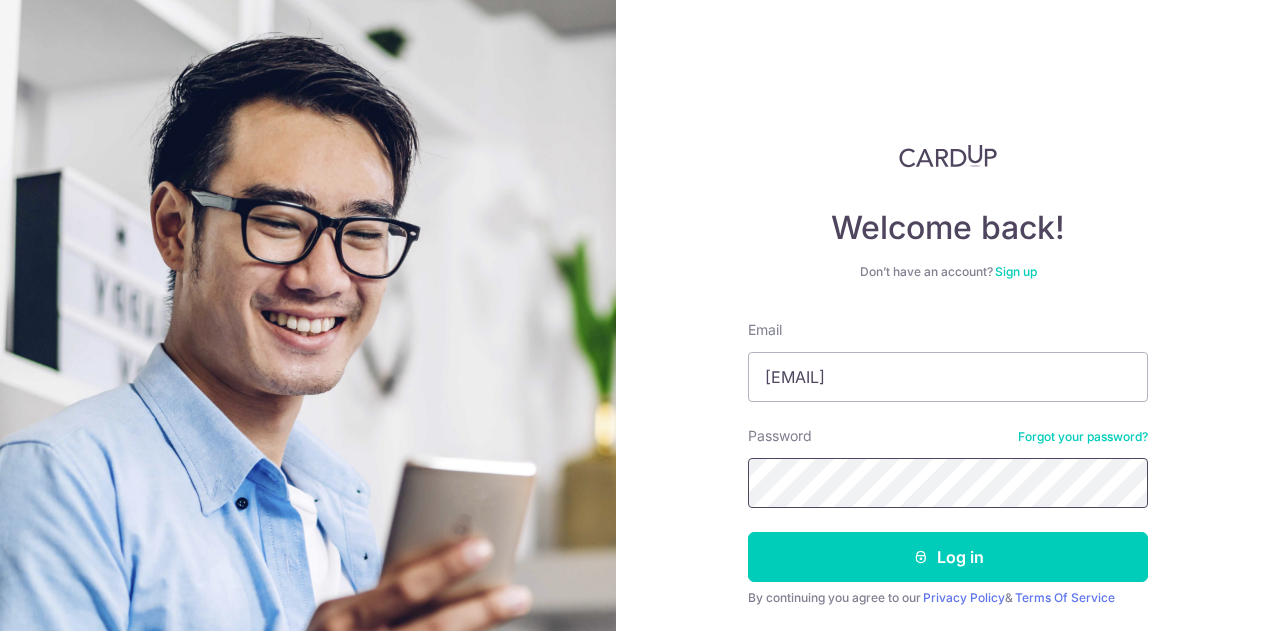 click on "Log in" at bounding box center (948, 557) 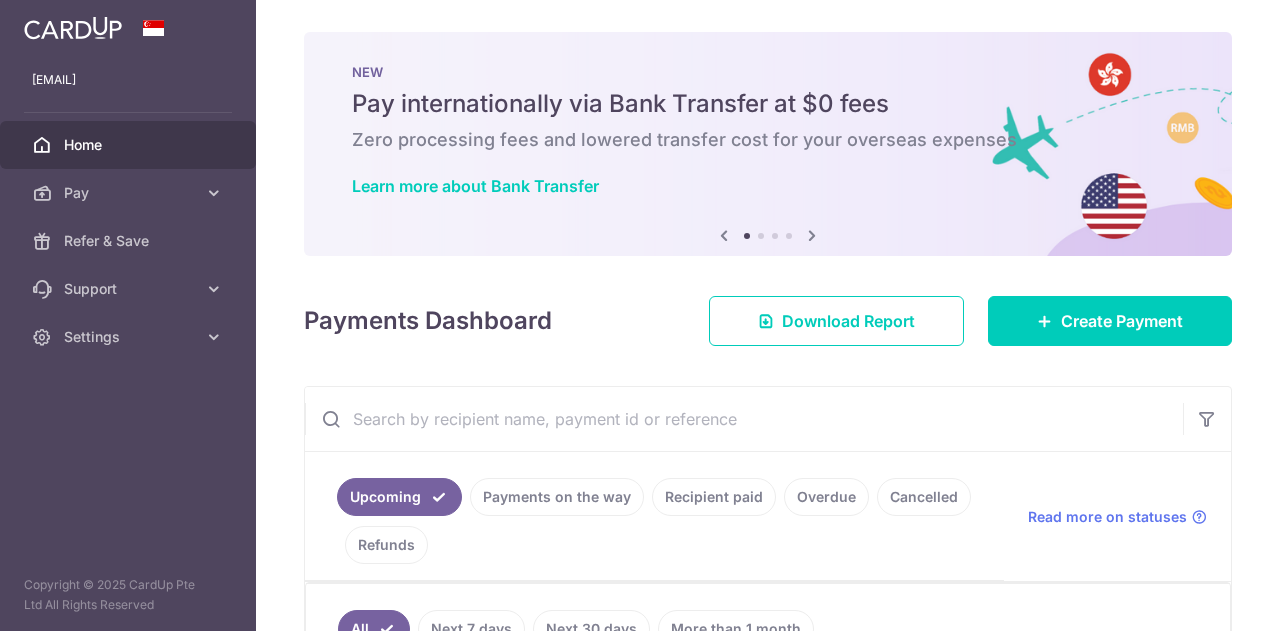 scroll, scrollTop: 0, scrollLeft: 0, axis: both 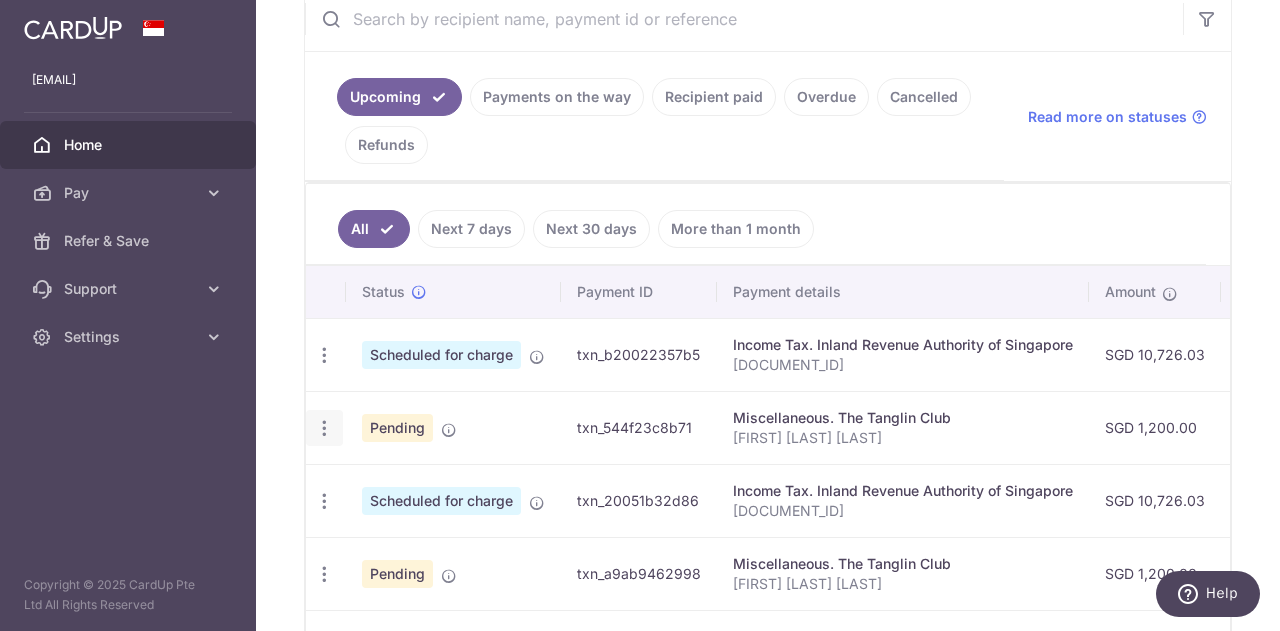 click at bounding box center (324, 355) 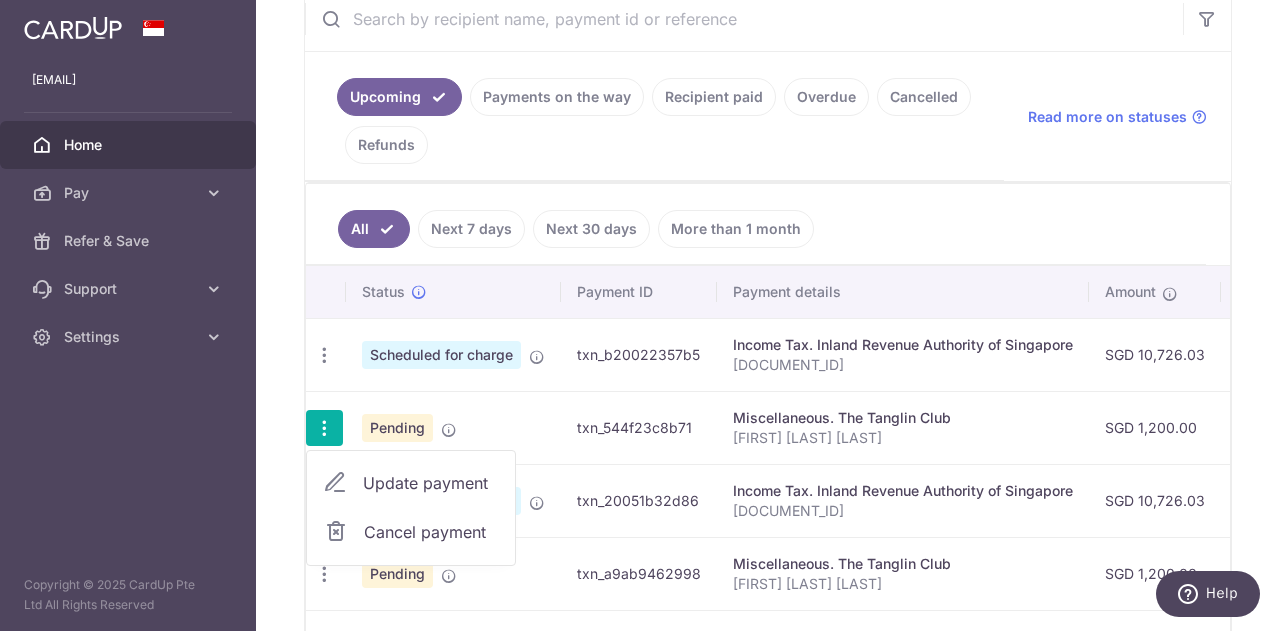 click on "Update payment" at bounding box center [431, 483] 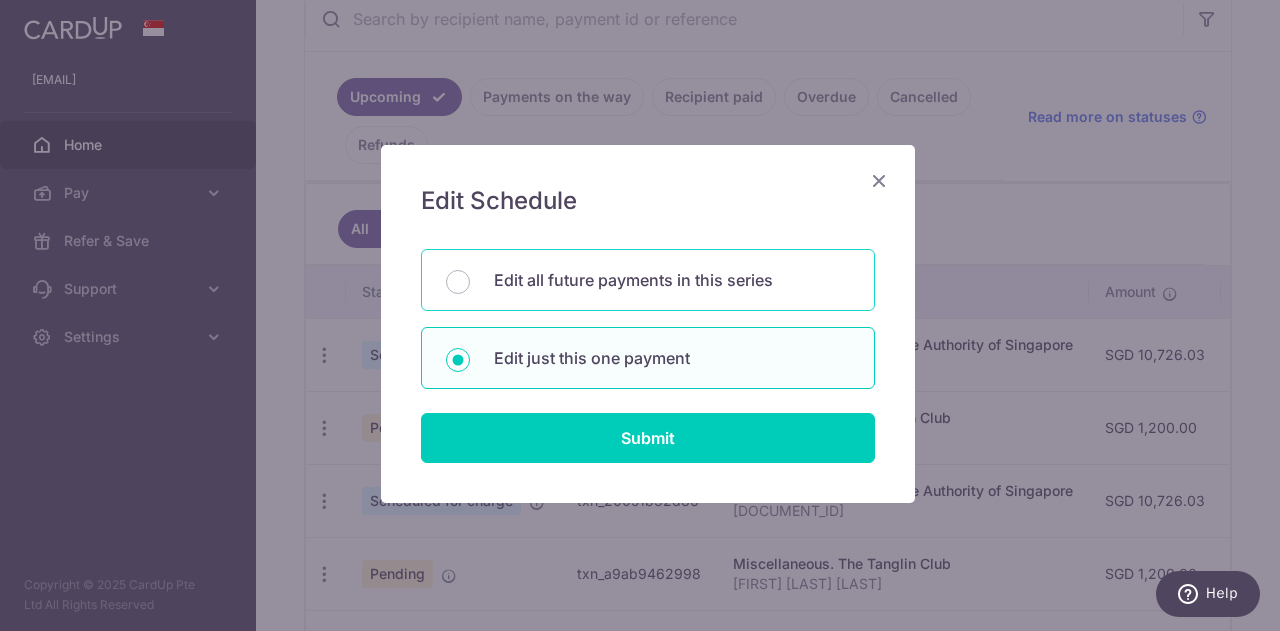 click on "Edit all future payments in this series" at bounding box center (672, 280) 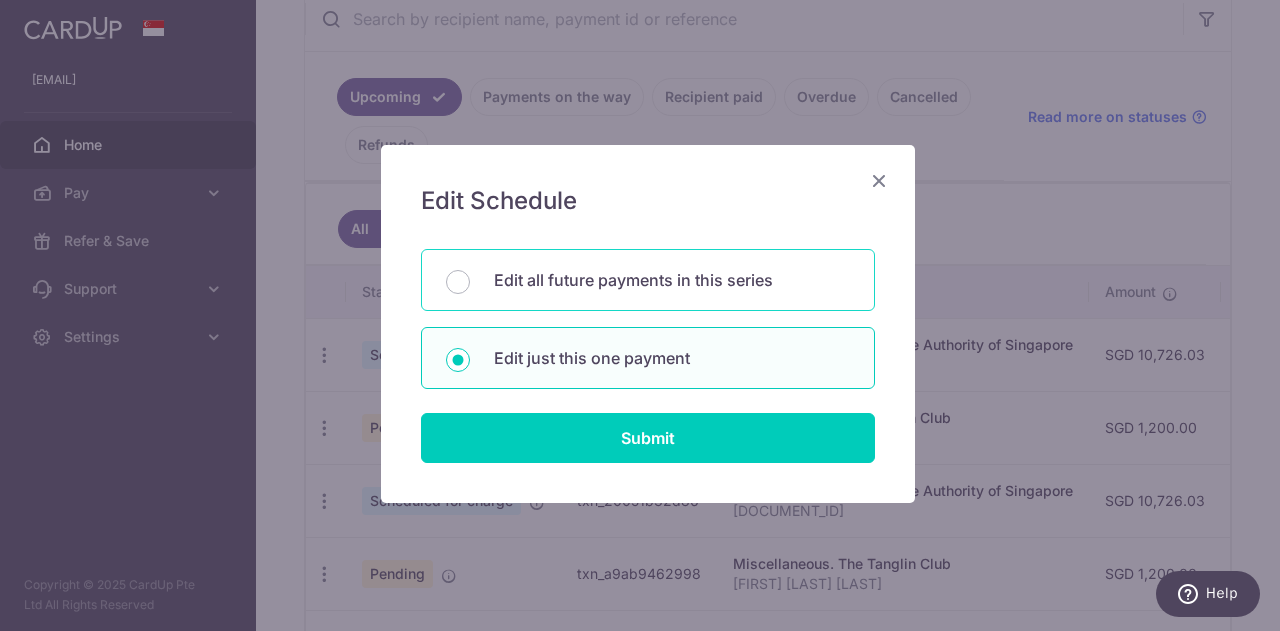 click on "Edit all future payments in this series" at bounding box center (458, 282) 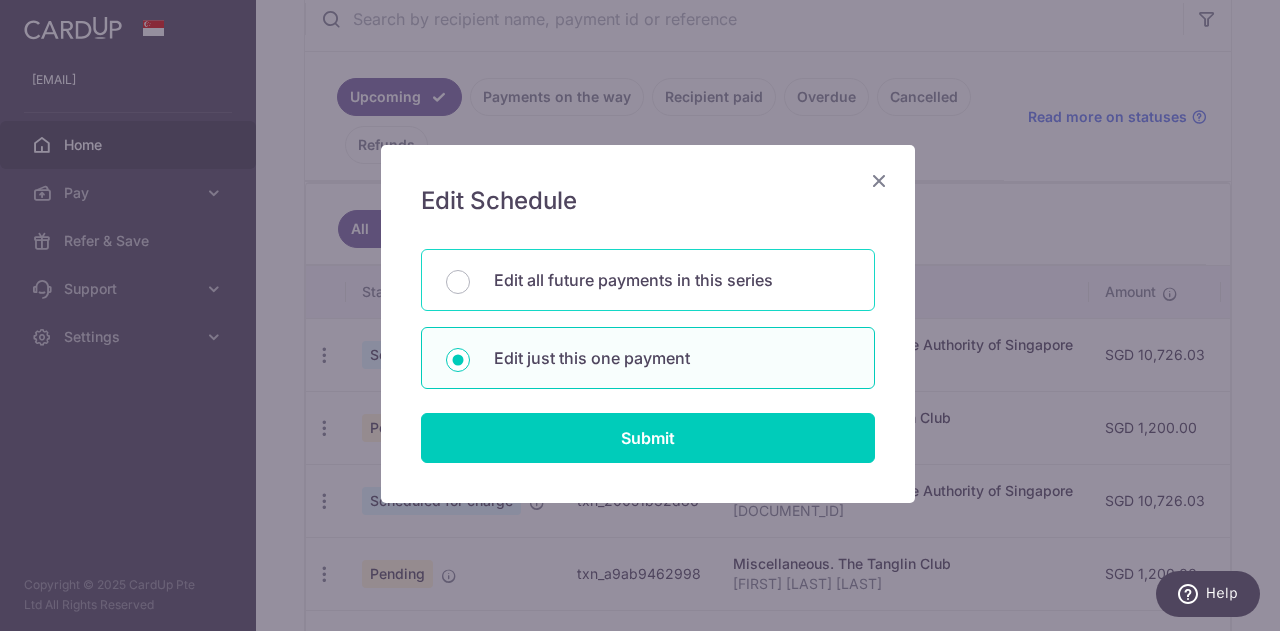 radio on "true" 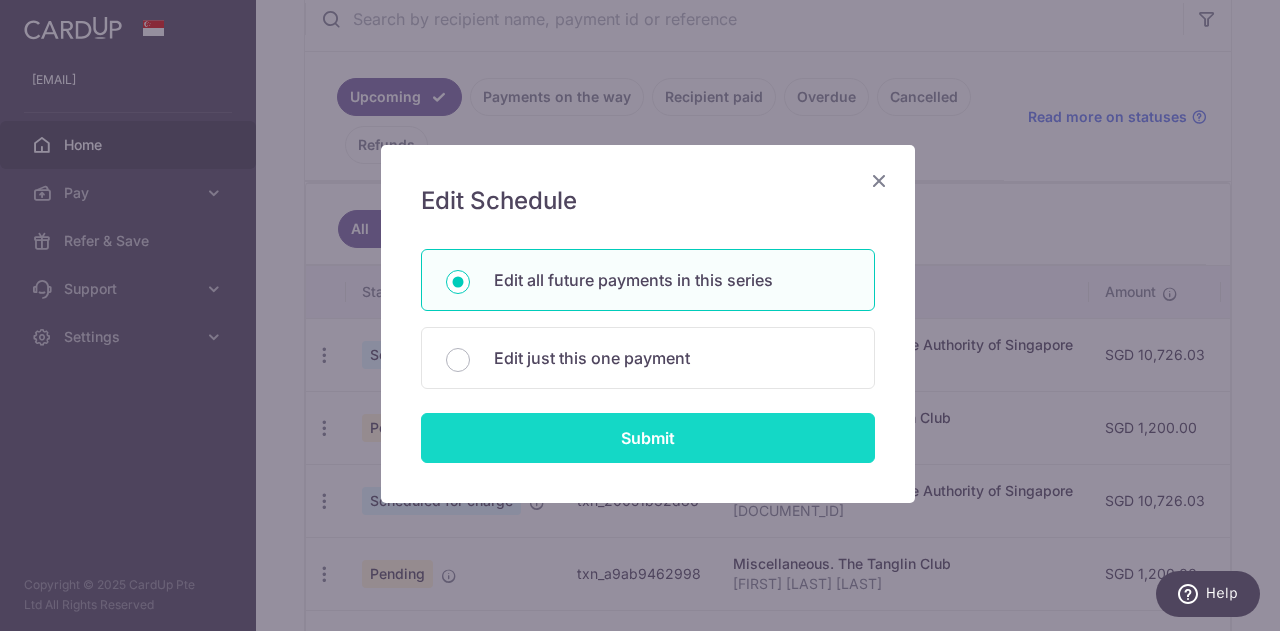 click on "Submit" at bounding box center (648, 438) 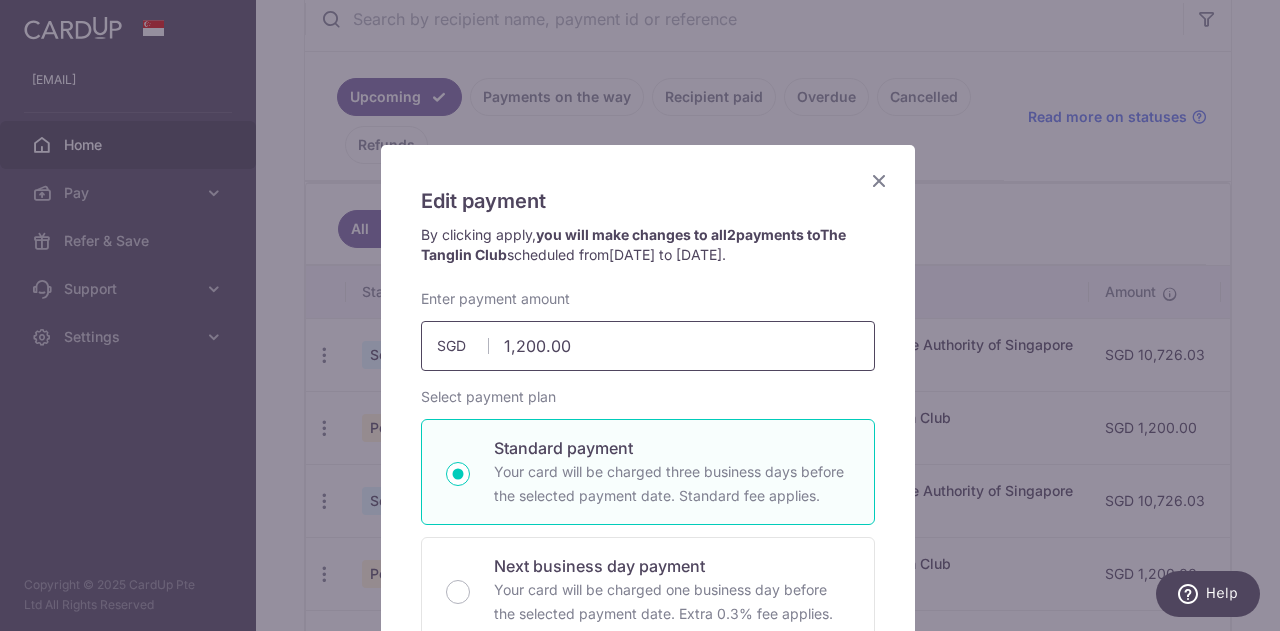 drag, startPoint x: 594, startPoint y: 343, endPoint x: 470, endPoint y: 350, distance: 124.197426 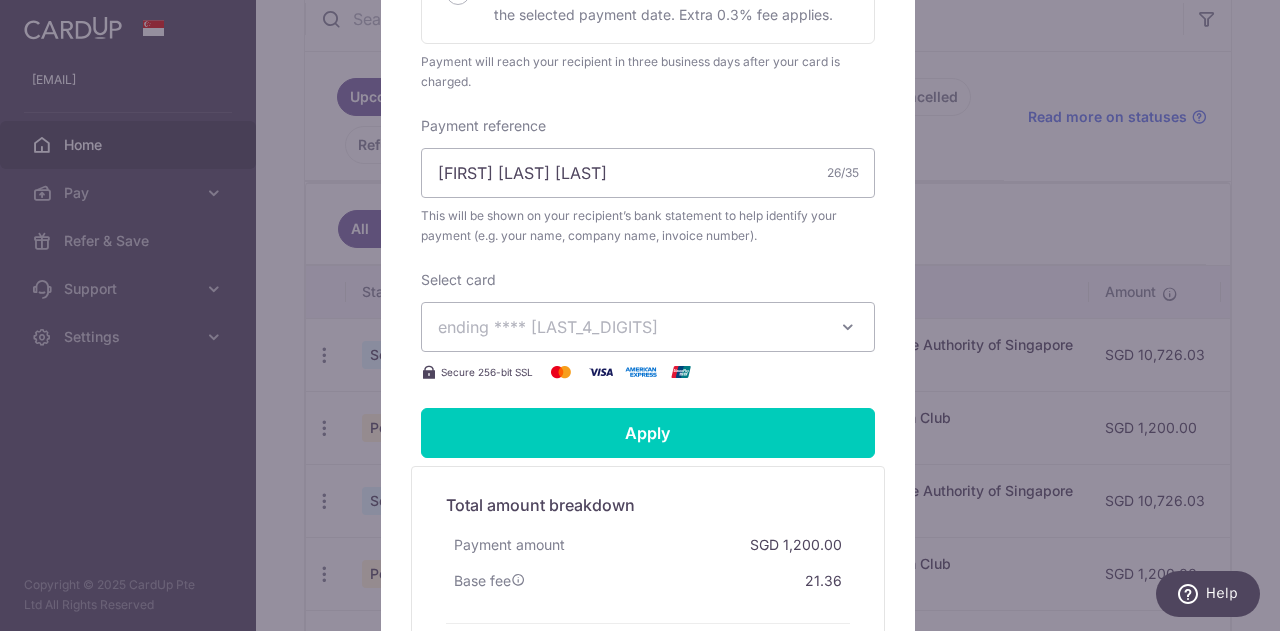 scroll, scrollTop: 600, scrollLeft: 0, axis: vertical 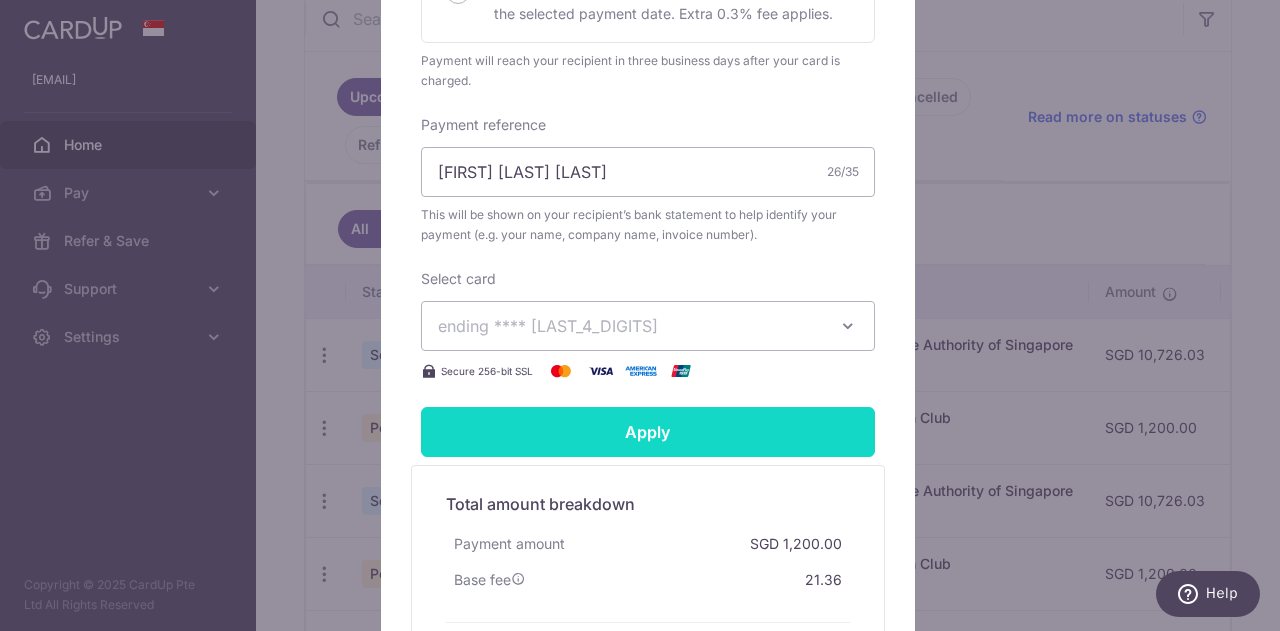 type on "600.00" 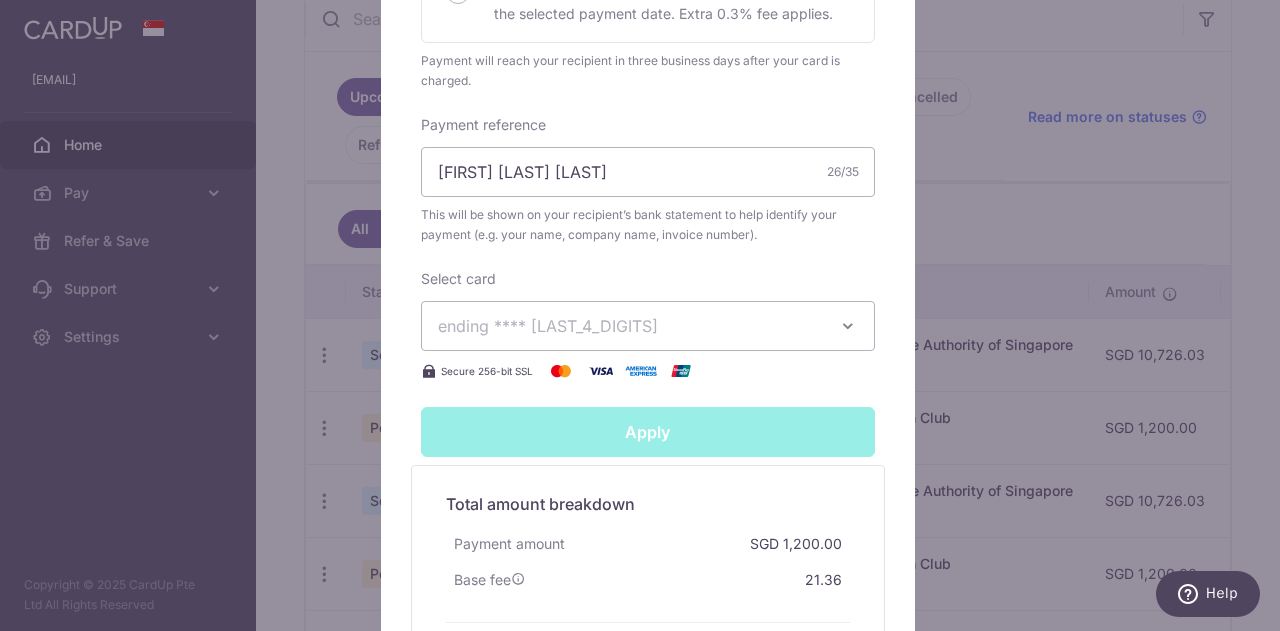 type on "Successfully Applied" 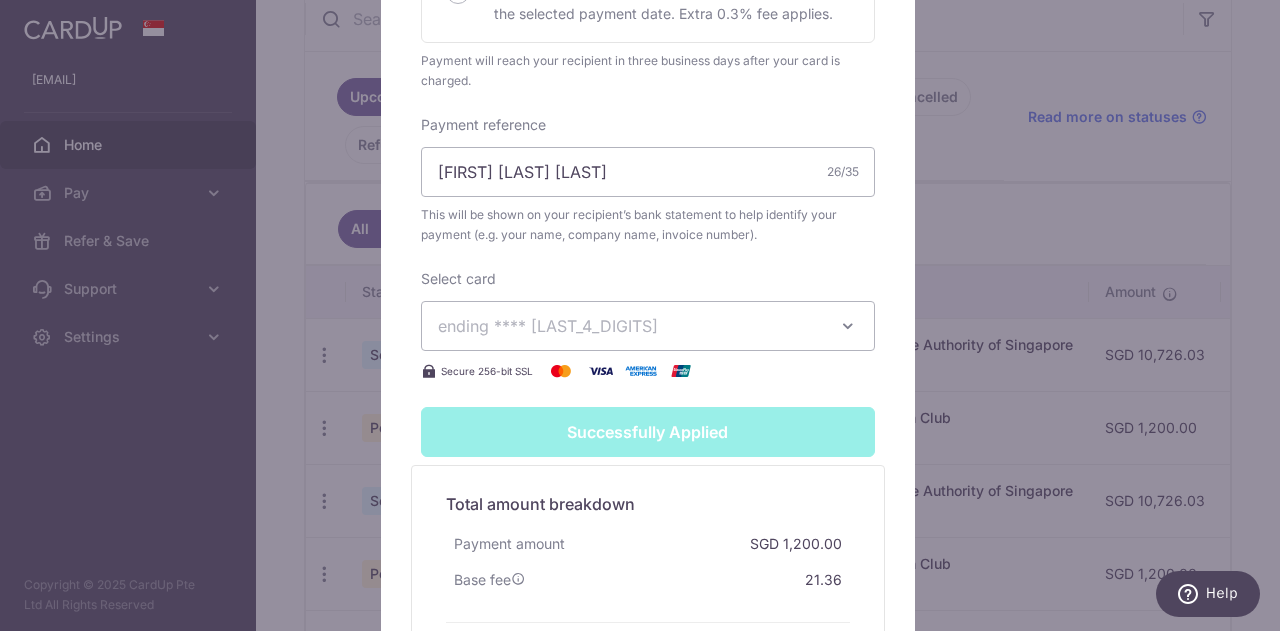 scroll, scrollTop: 669, scrollLeft: 0, axis: vertical 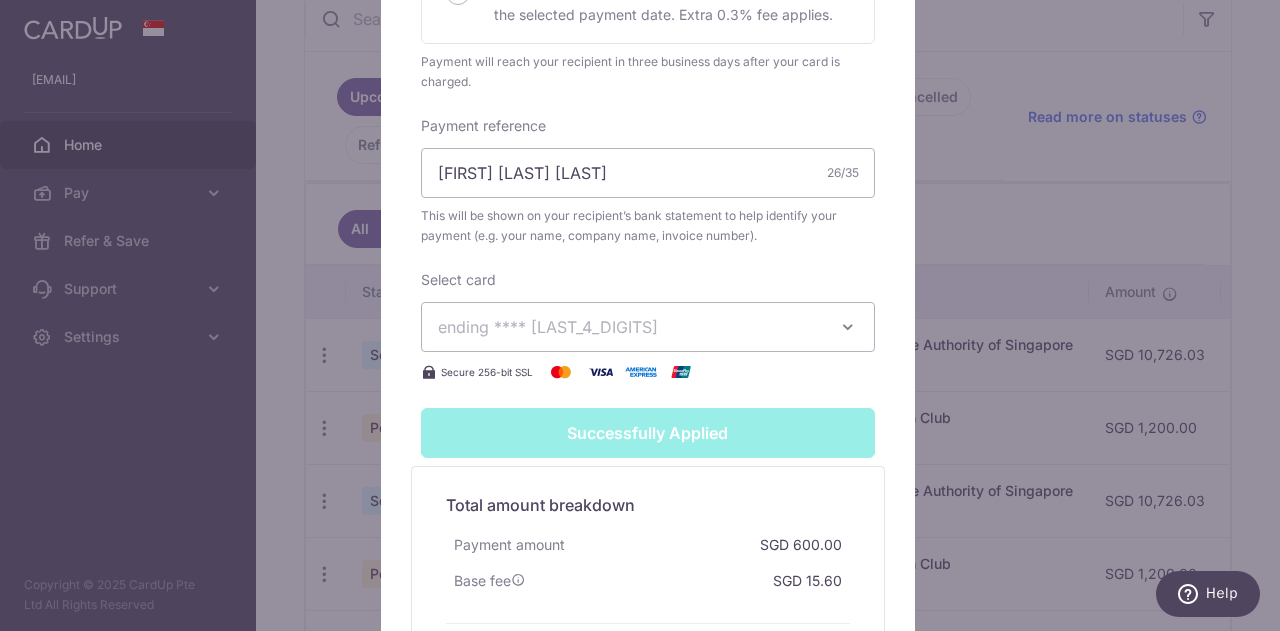 click on "Edit payment
By clicking apply,  you will make changes to all  2  payments to  The Tanglin Club   scheduled from
[DATE] to [DATE] .
By clicking below, you confirm you are editing this payment to  The Tanglin Club   on
[DATE] .
Your recurring series payments are updated successfully." at bounding box center (640, 315) 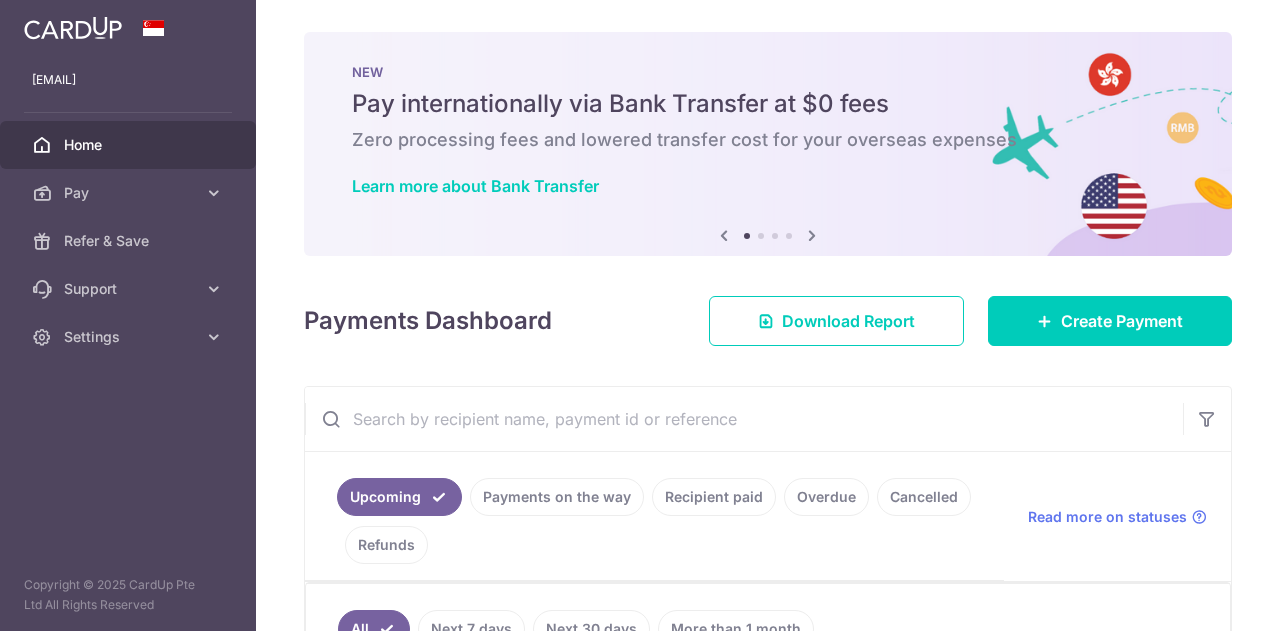 scroll, scrollTop: 0, scrollLeft: 0, axis: both 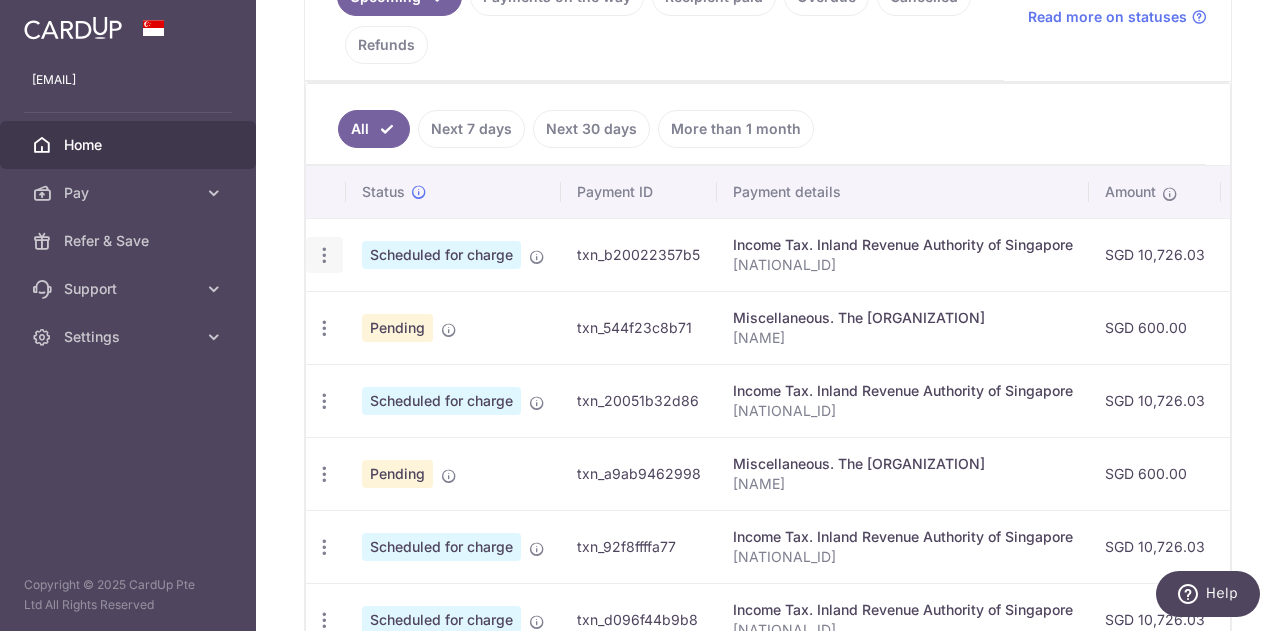 click at bounding box center [324, 255] 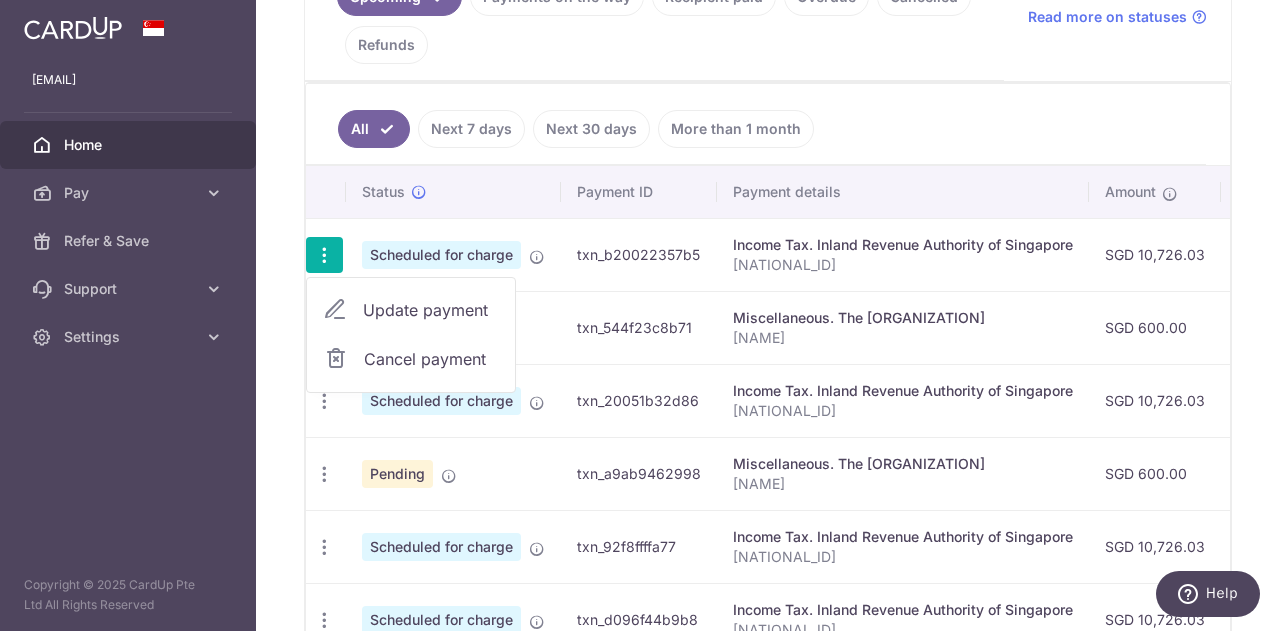 click on "Update payment" at bounding box center [431, 310] 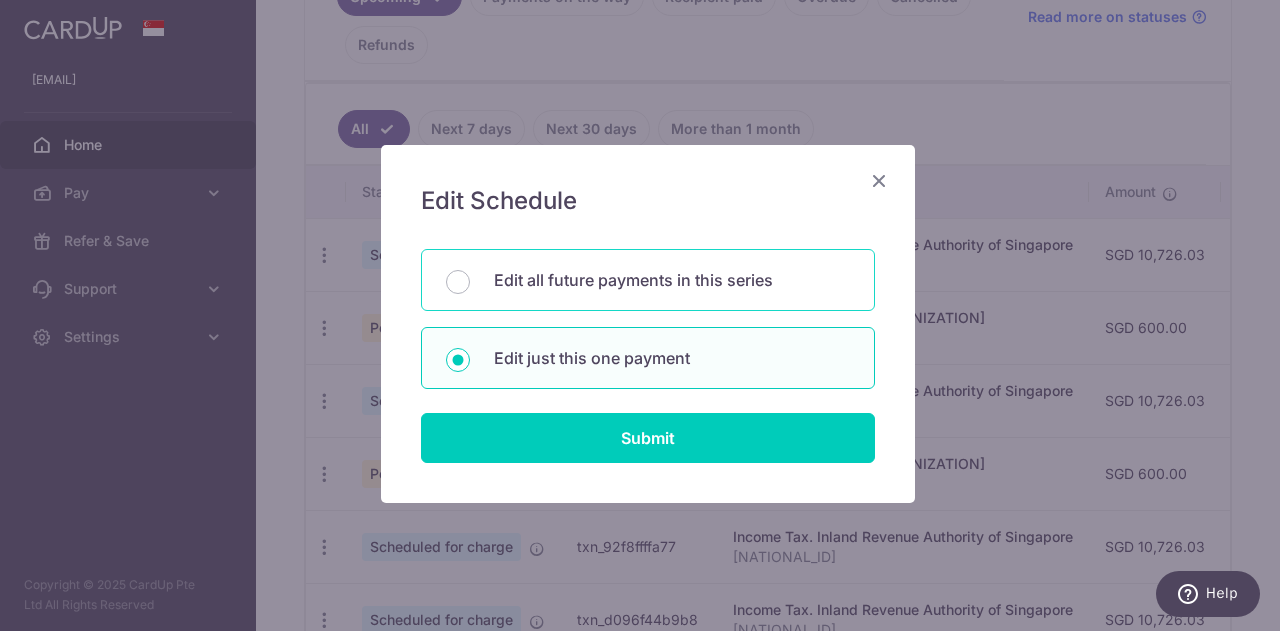 click on "Edit all future payments in this series" at bounding box center (672, 280) 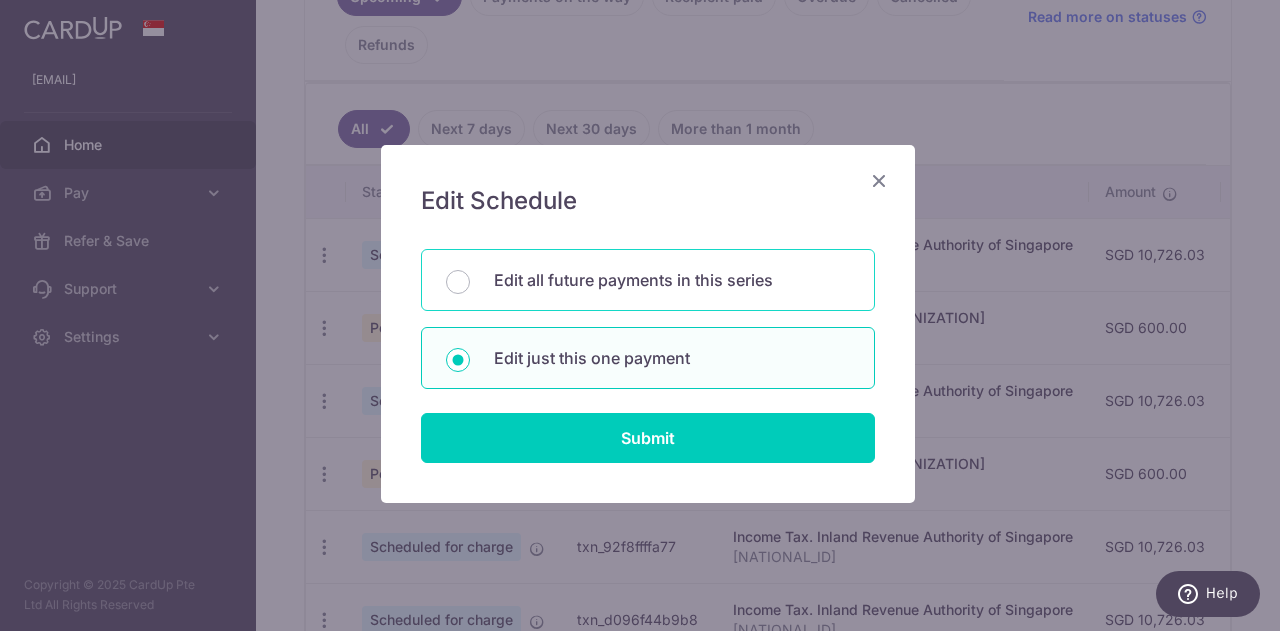 radio on "true" 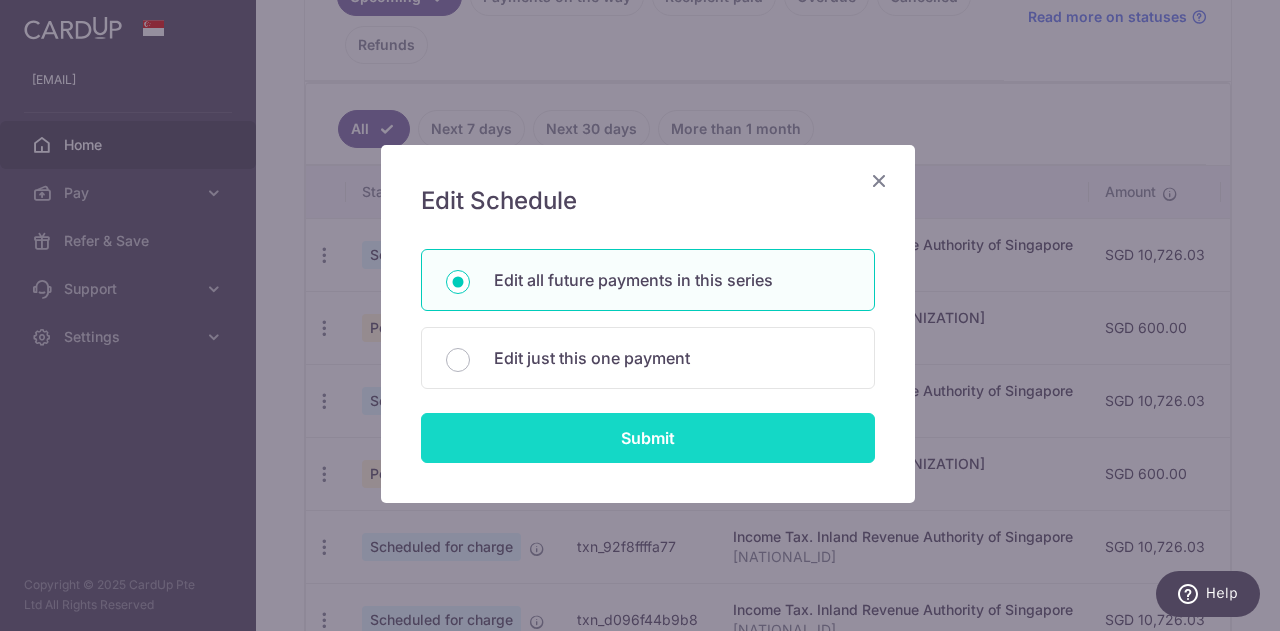 click on "Submit" at bounding box center [648, 438] 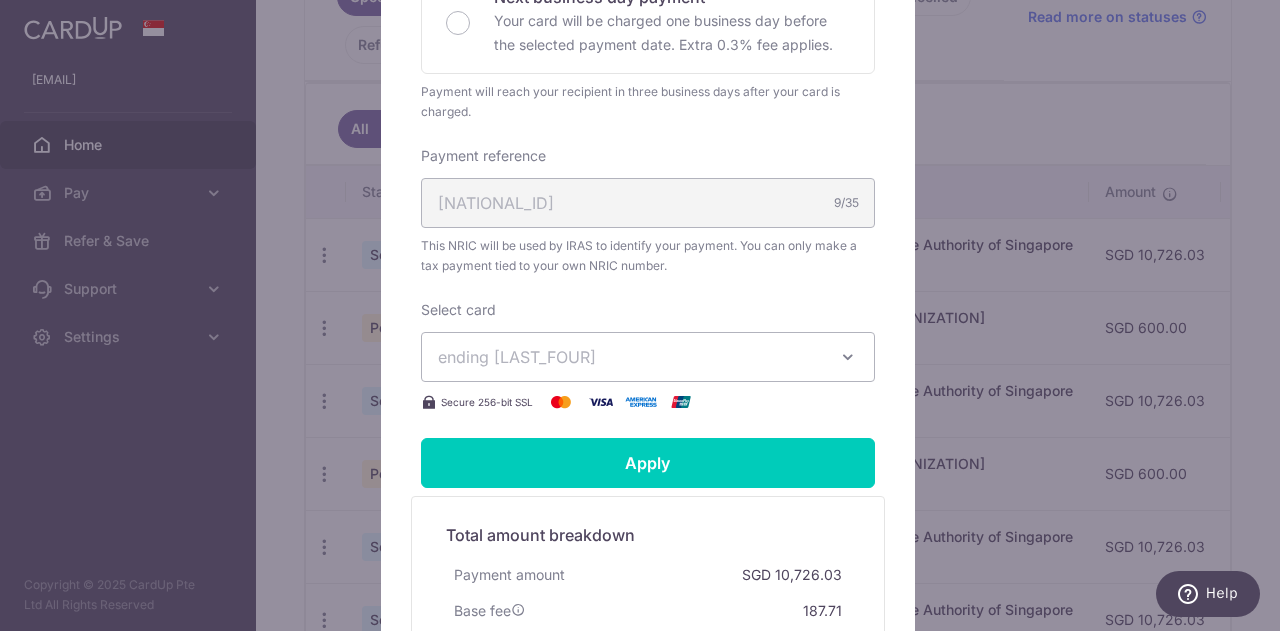 scroll, scrollTop: 600, scrollLeft: 0, axis: vertical 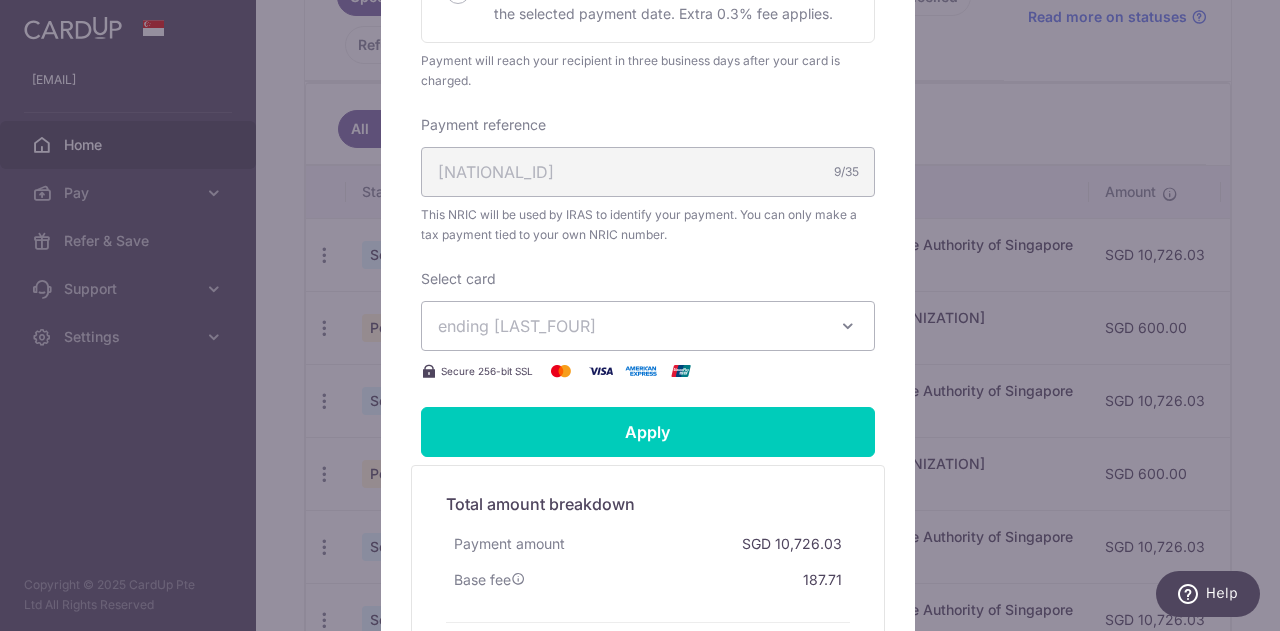 click on "ending **** [LAST_4_DIGITS]" at bounding box center (630, 326) 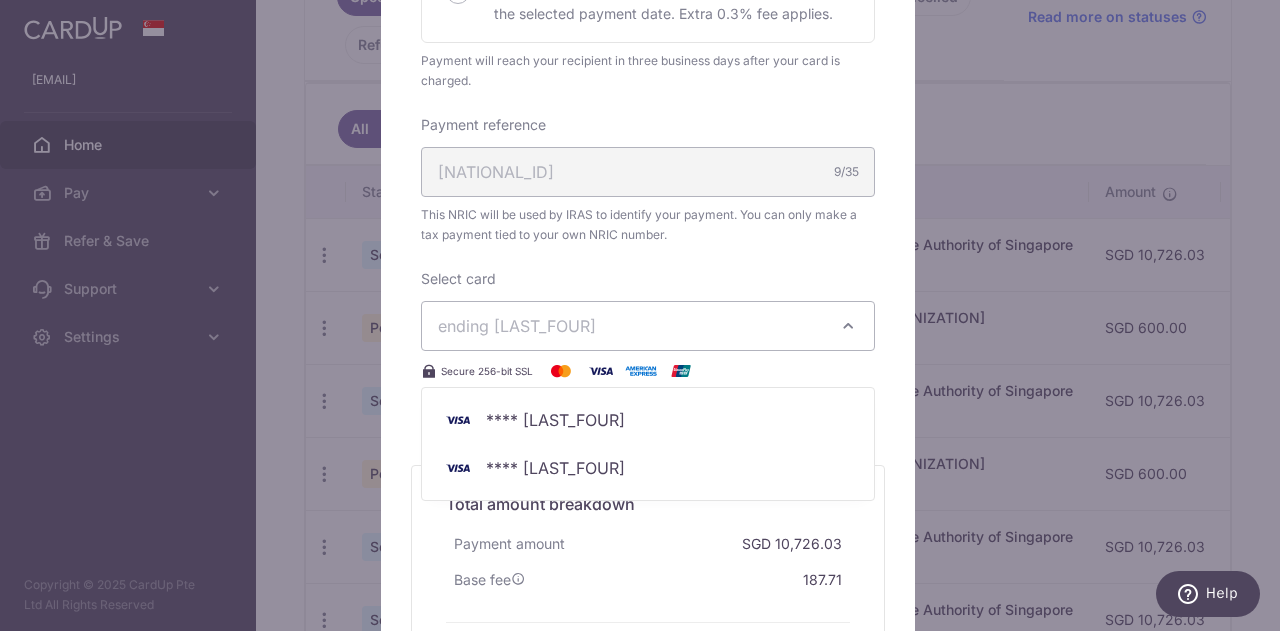 scroll, scrollTop: 800, scrollLeft: 0, axis: vertical 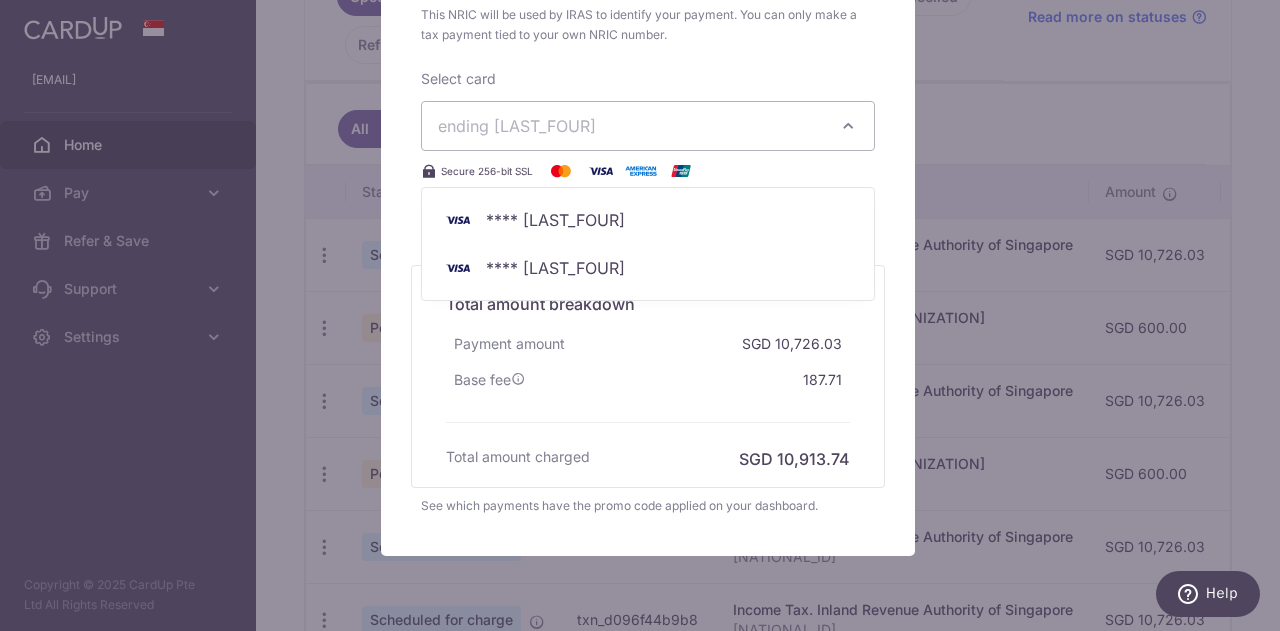 click on "Edit payment
By clicking apply,  you will make changes to all  7  payments to  Inland Revenue Authority of Singapore  scheduled from
25/08/2025 to 23/02/2026 .
By clicking below, you confirm you are editing this payment to  Inland Revenue Authority of Singapore  on
25/08/2025 .
SGD 7" at bounding box center [640, 315] 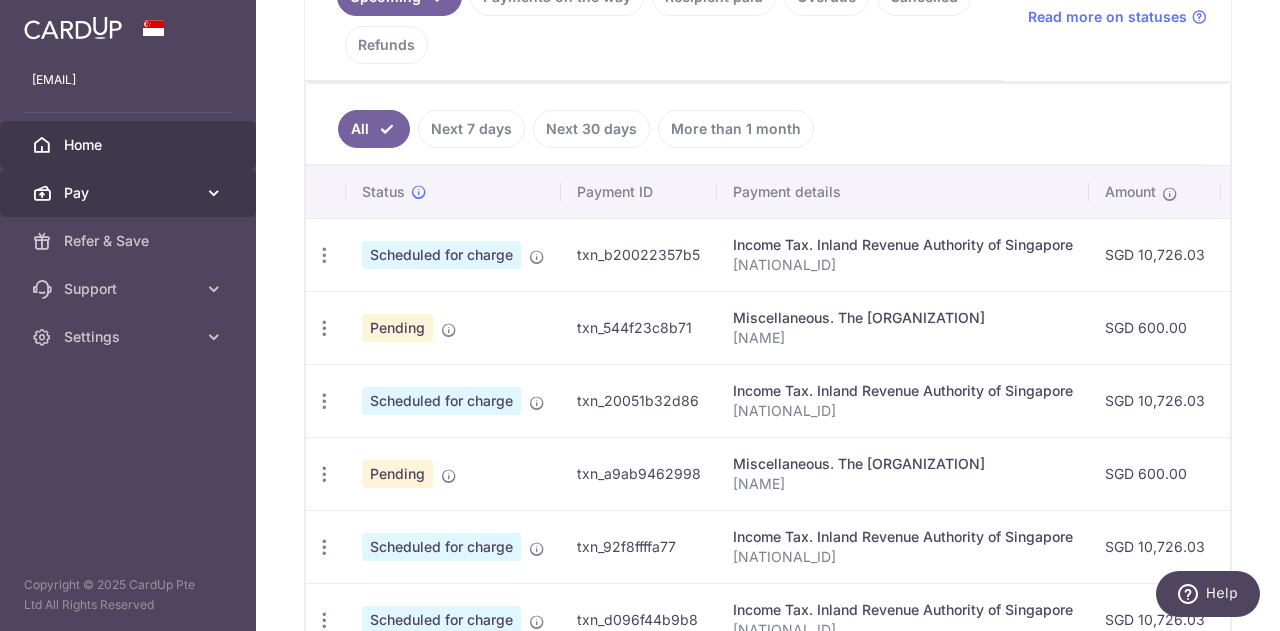 click at bounding box center (214, 193) 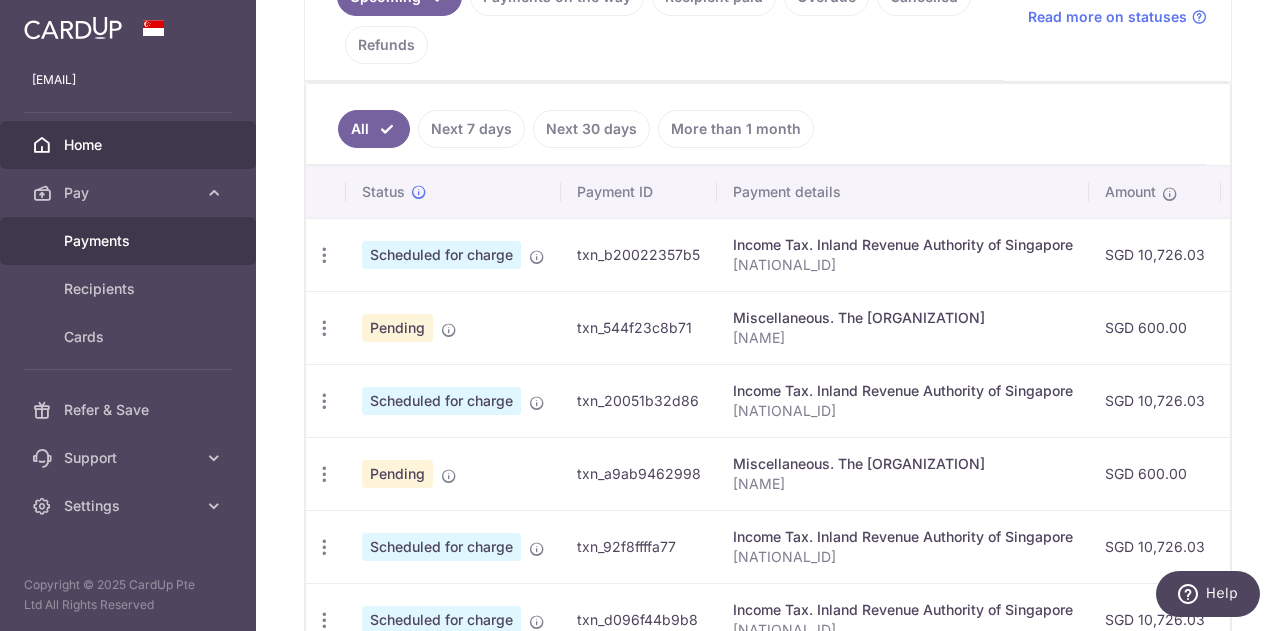 click on "Payments" at bounding box center [130, 241] 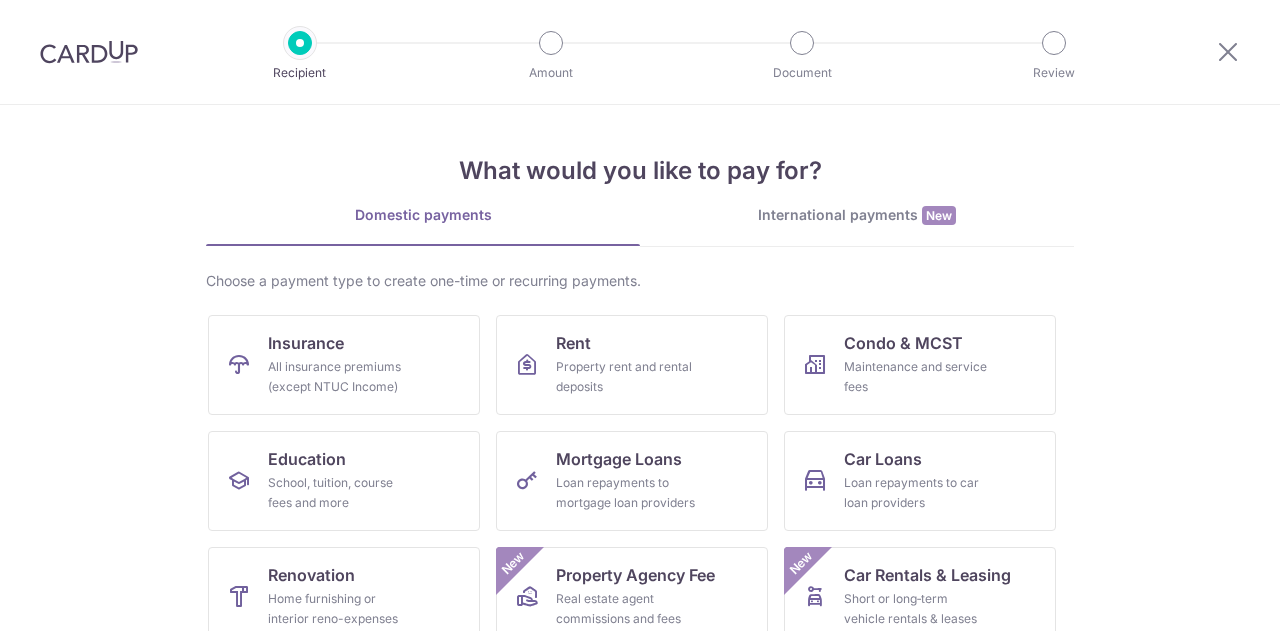 scroll, scrollTop: 0, scrollLeft: 0, axis: both 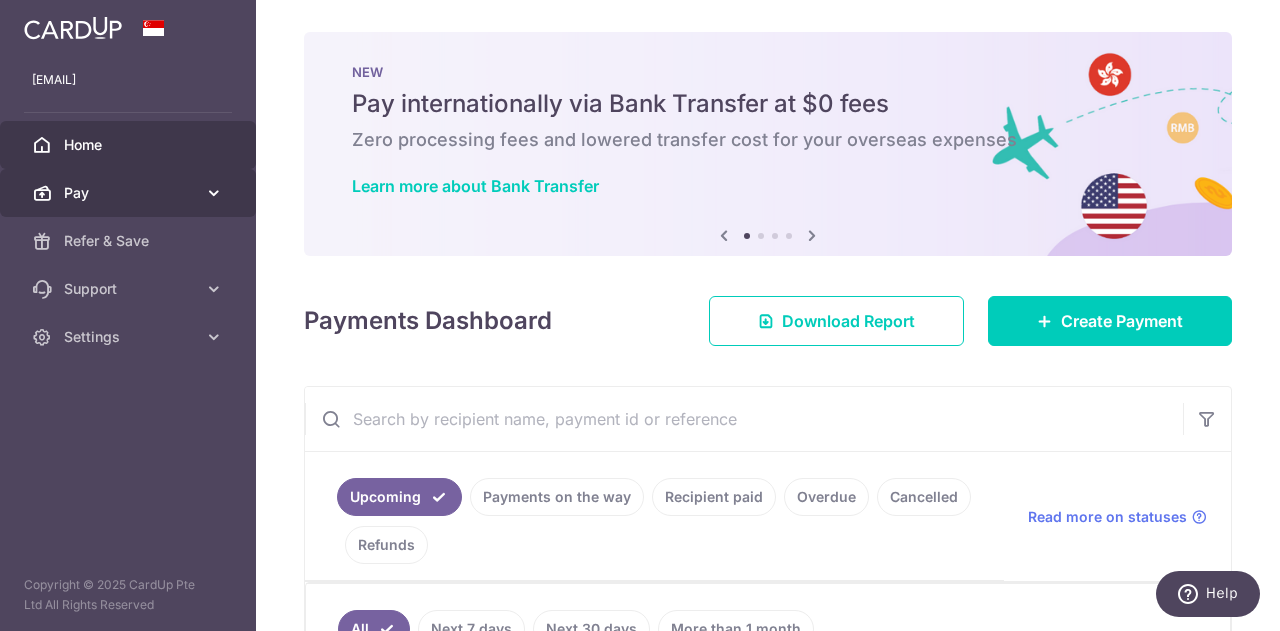 click on "Pay" at bounding box center (130, 193) 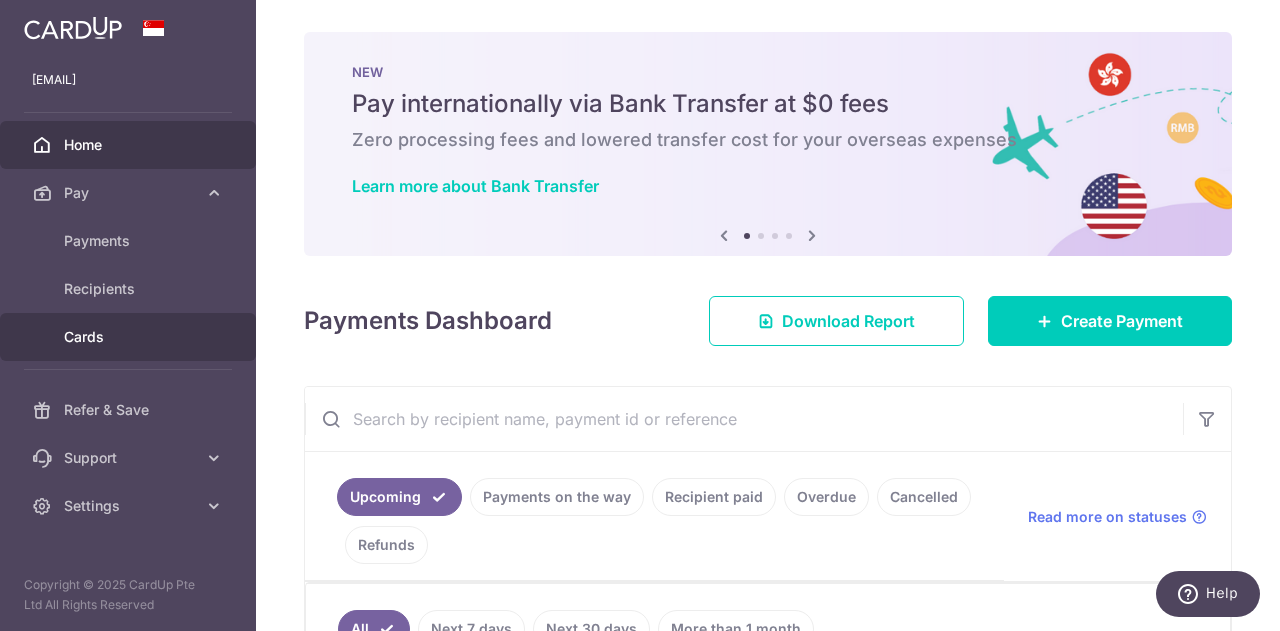 click on "Cards" at bounding box center (130, 337) 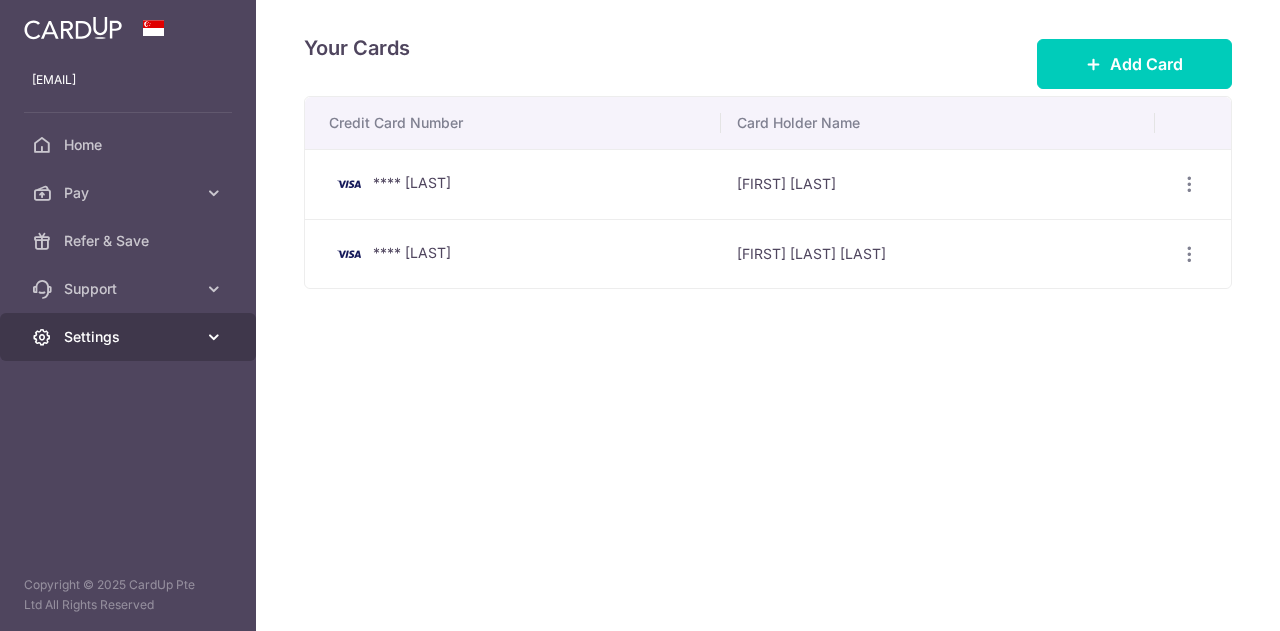 scroll, scrollTop: 0, scrollLeft: 0, axis: both 